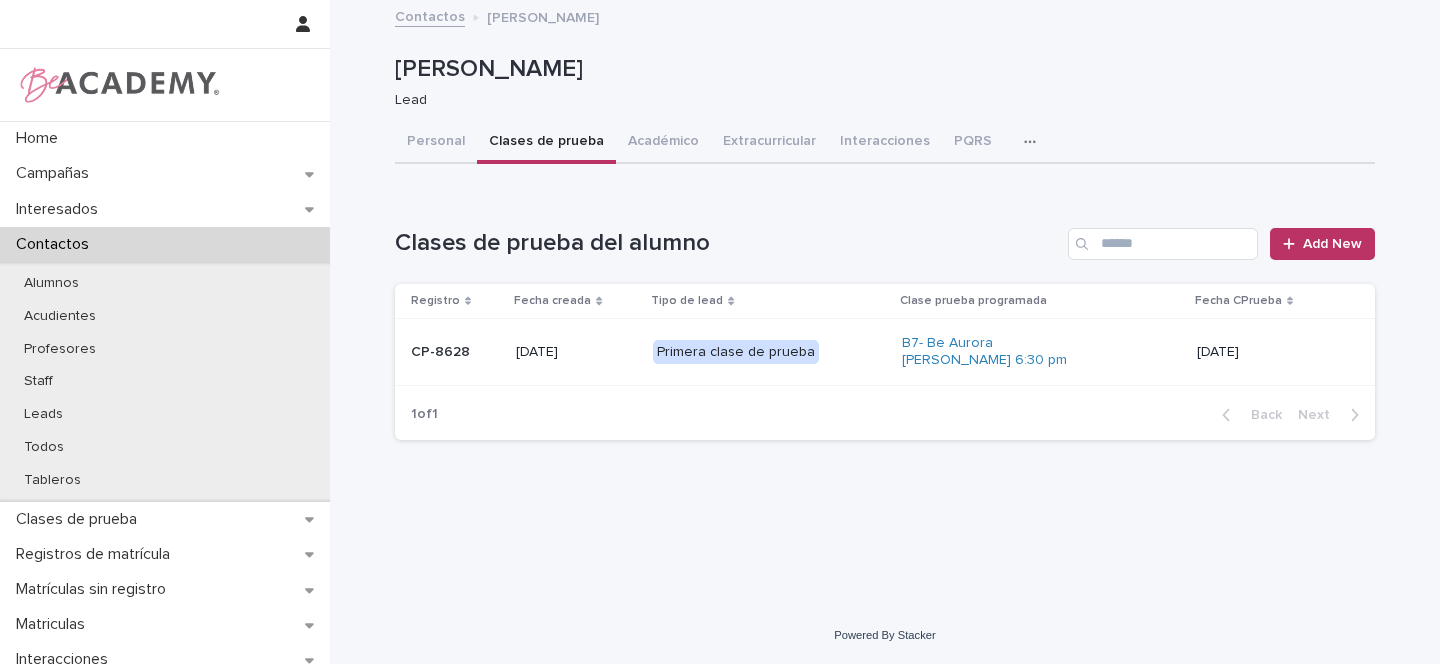 scroll, scrollTop: 0, scrollLeft: 0, axis: both 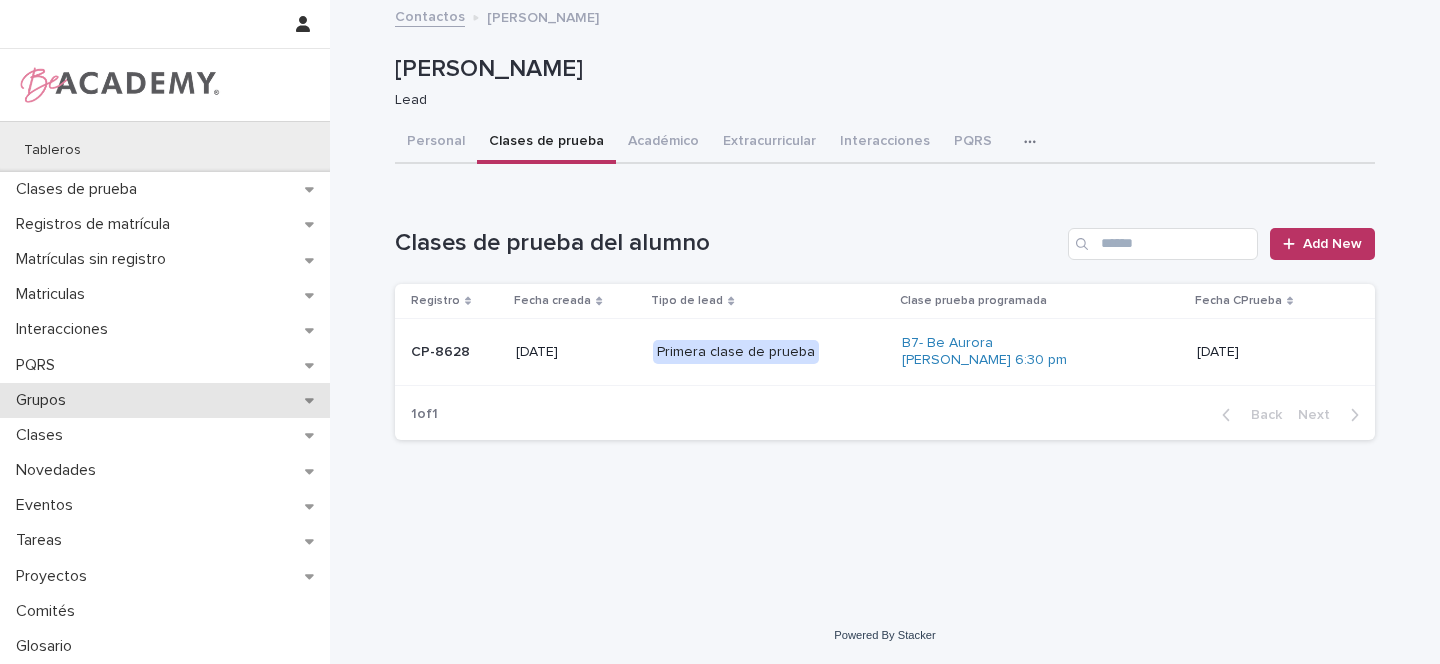 click 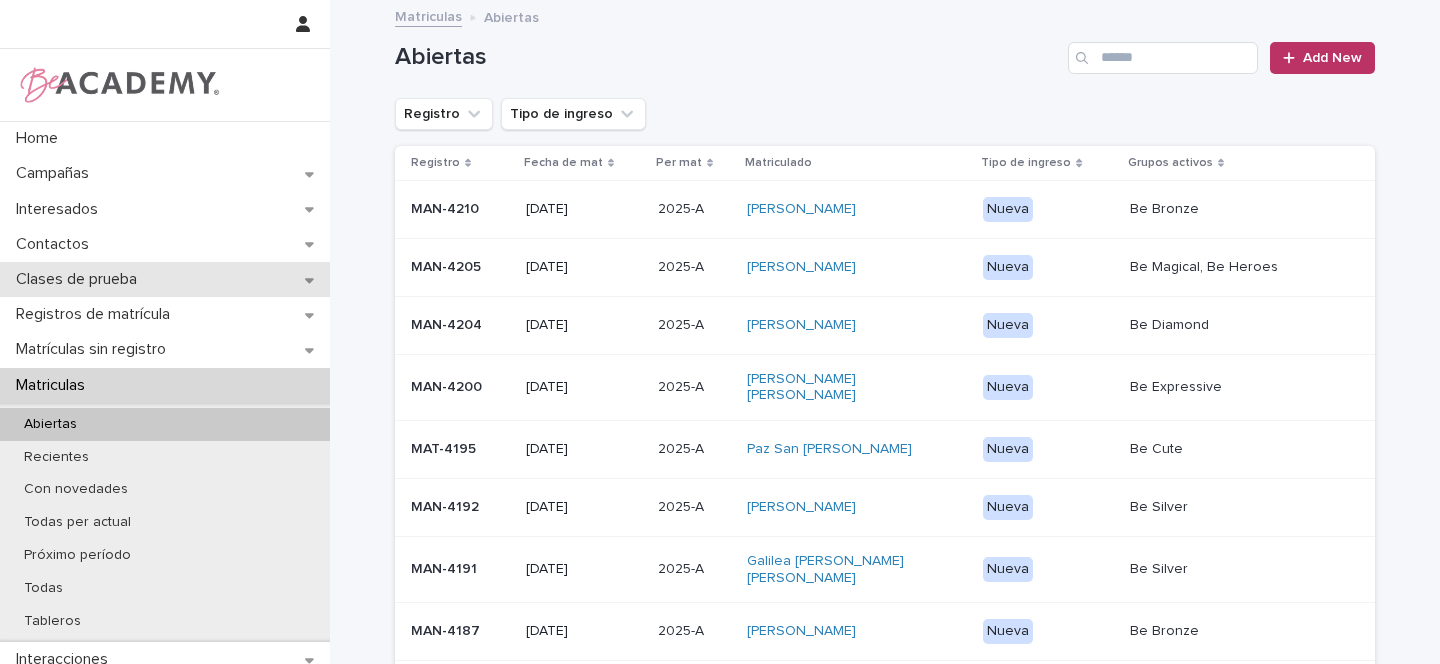 click 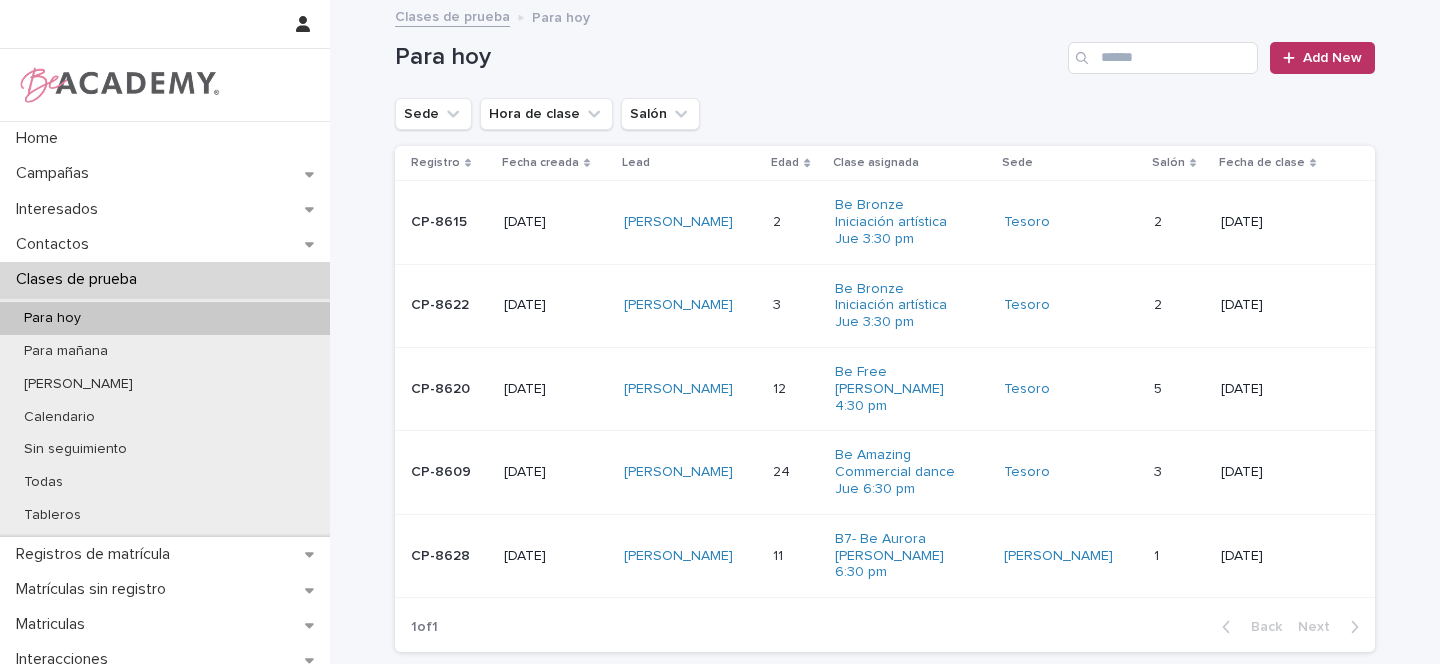scroll, scrollTop: 330, scrollLeft: 0, axis: vertical 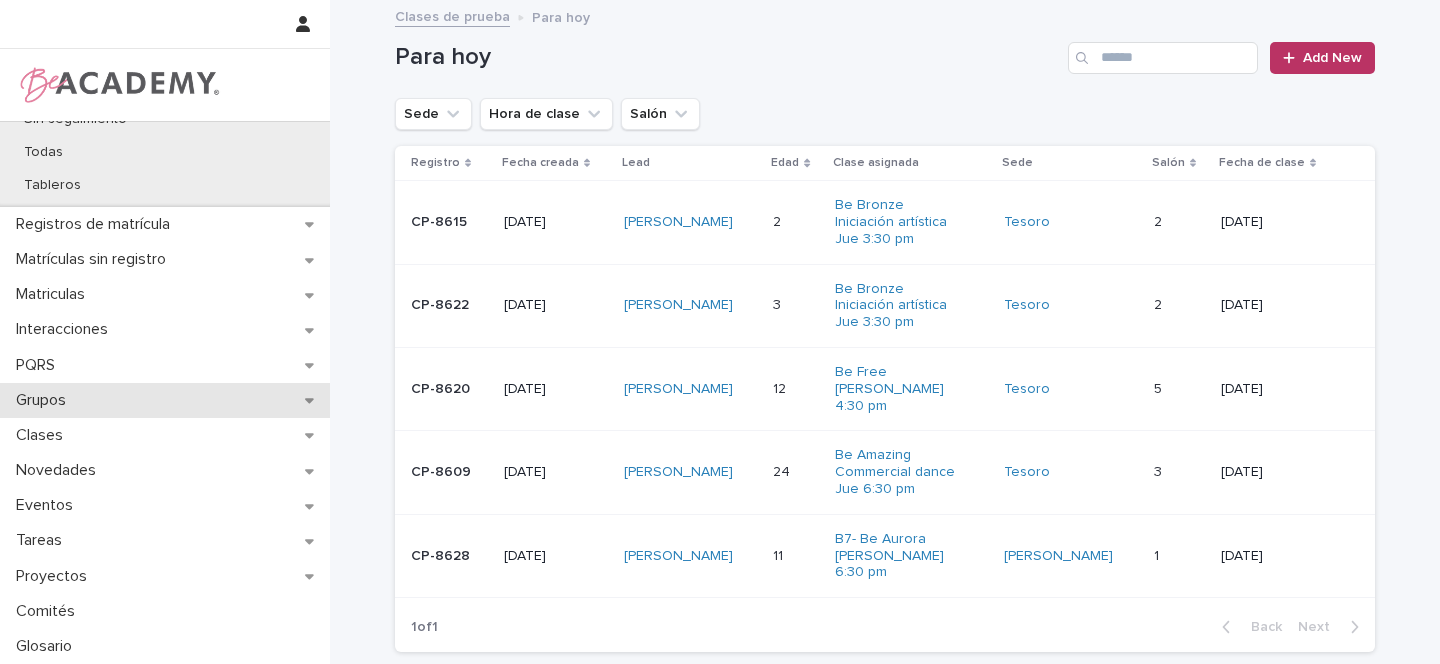 click 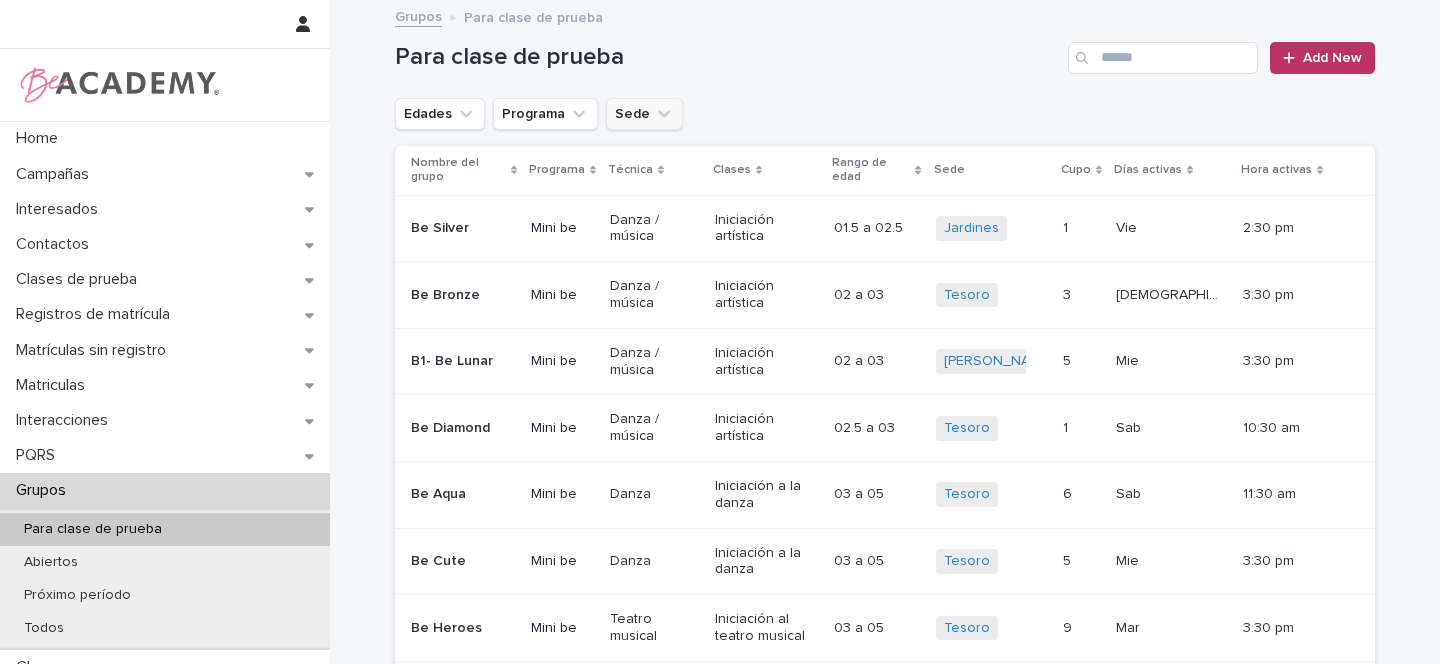 click 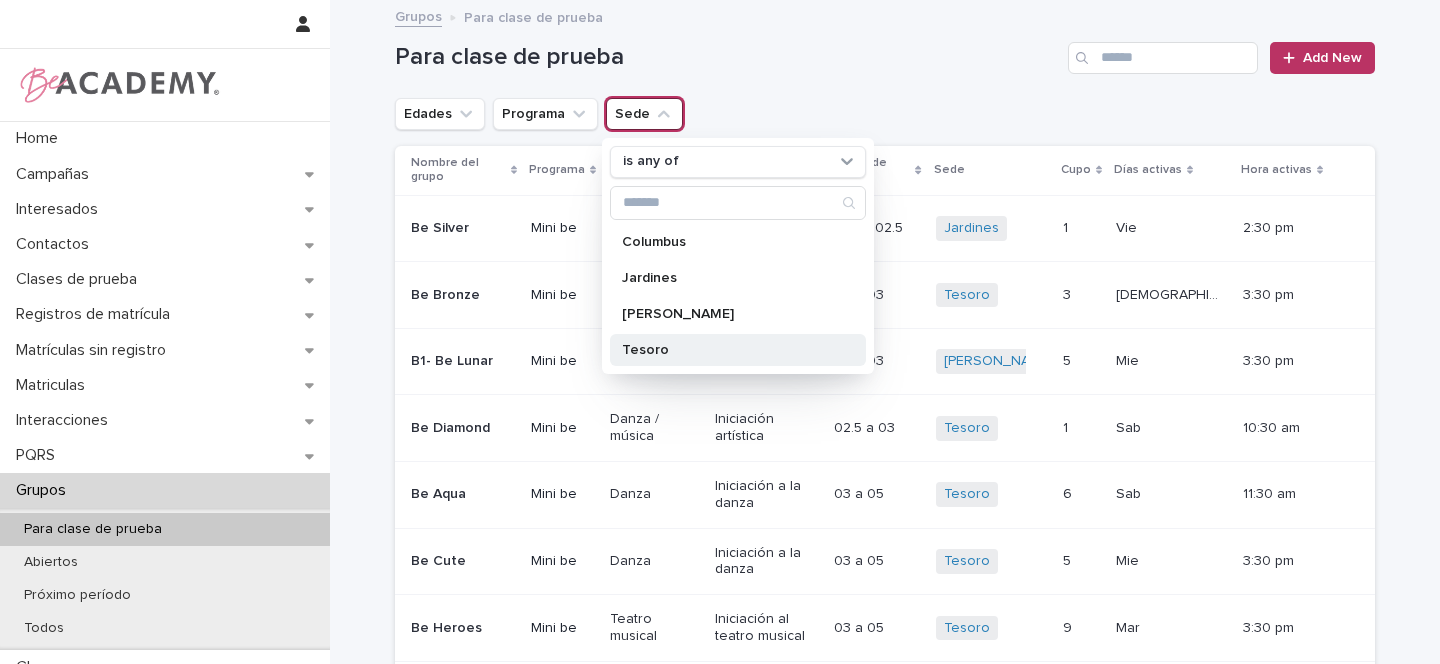 click on "Tesoro" at bounding box center (728, 350) 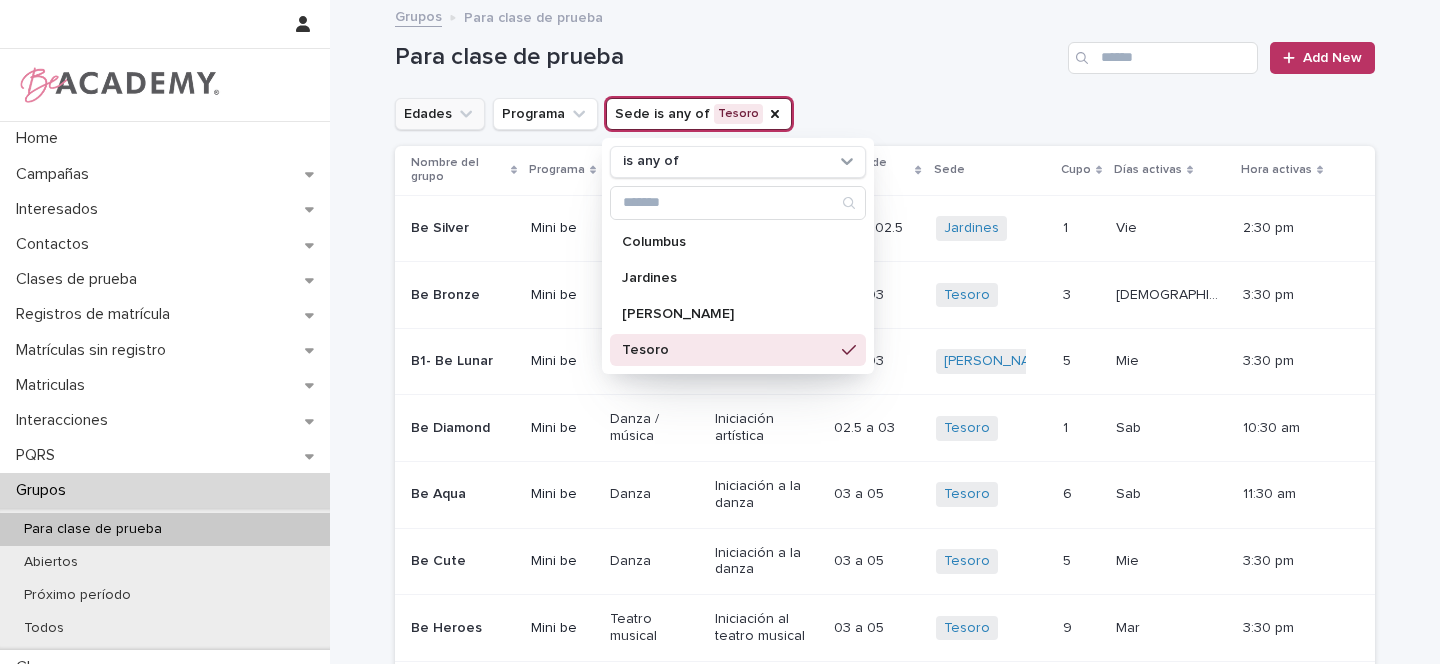 click 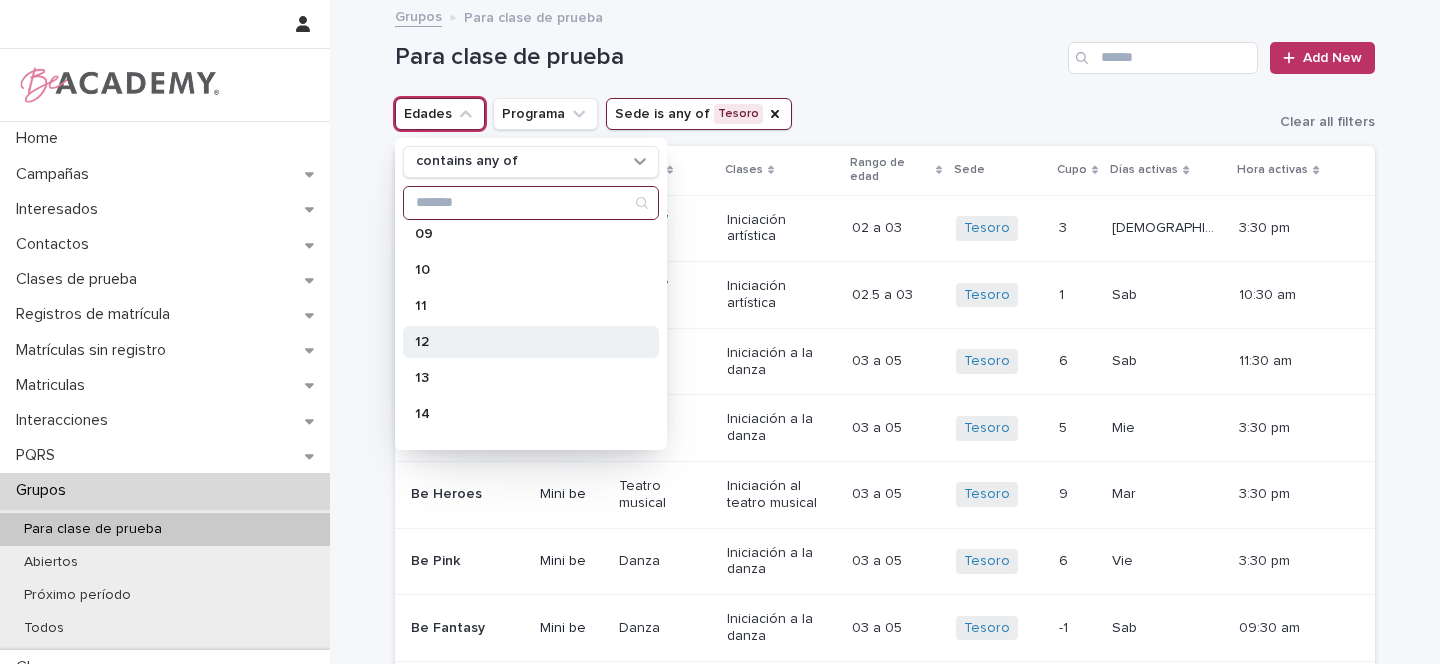 scroll, scrollTop: 416, scrollLeft: 0, axis: vertical 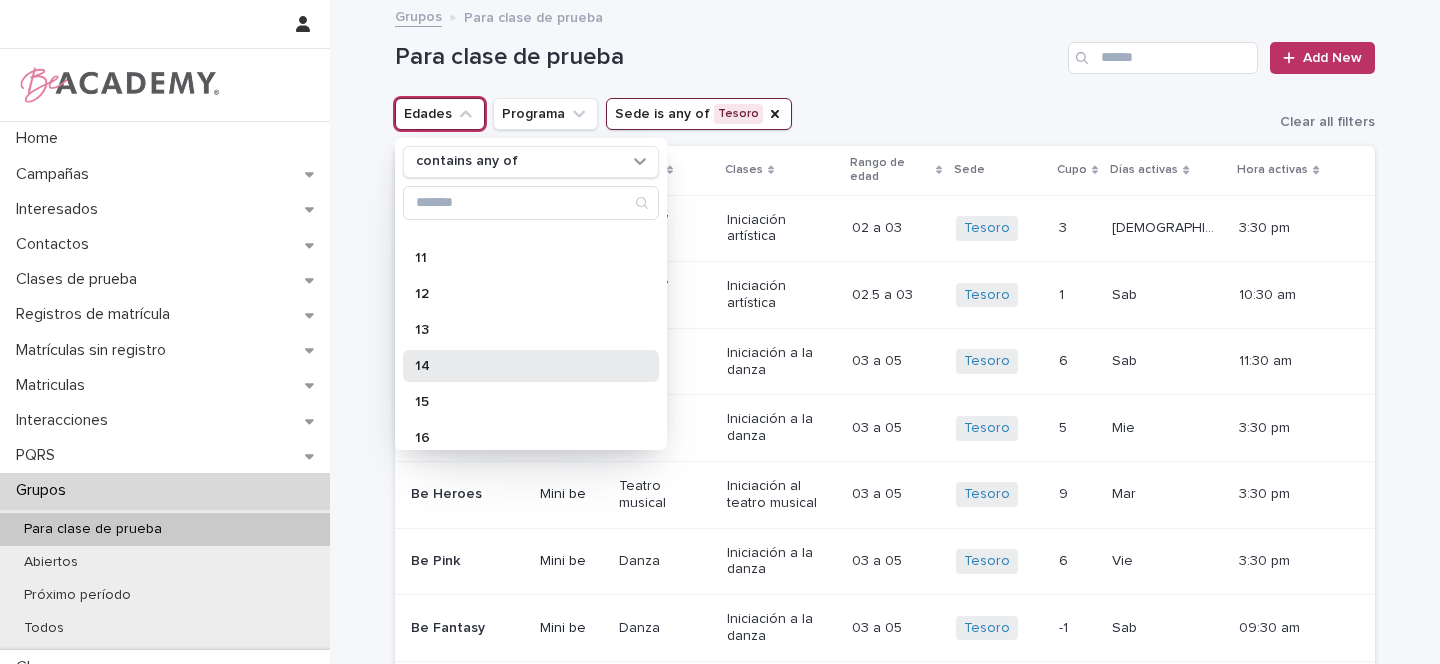 click on "14" at bounding box center (521, 366) 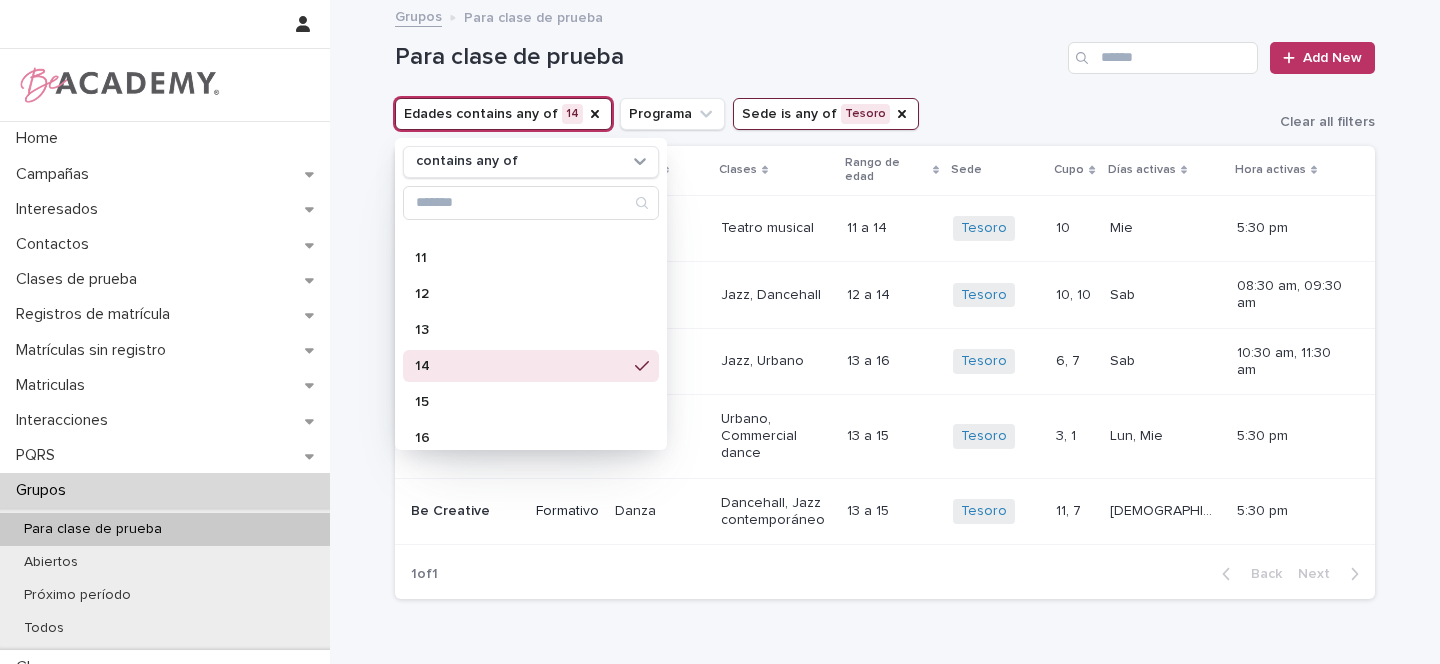 click on "Para clase de prueba Add New" at bounding box center (885, 50) 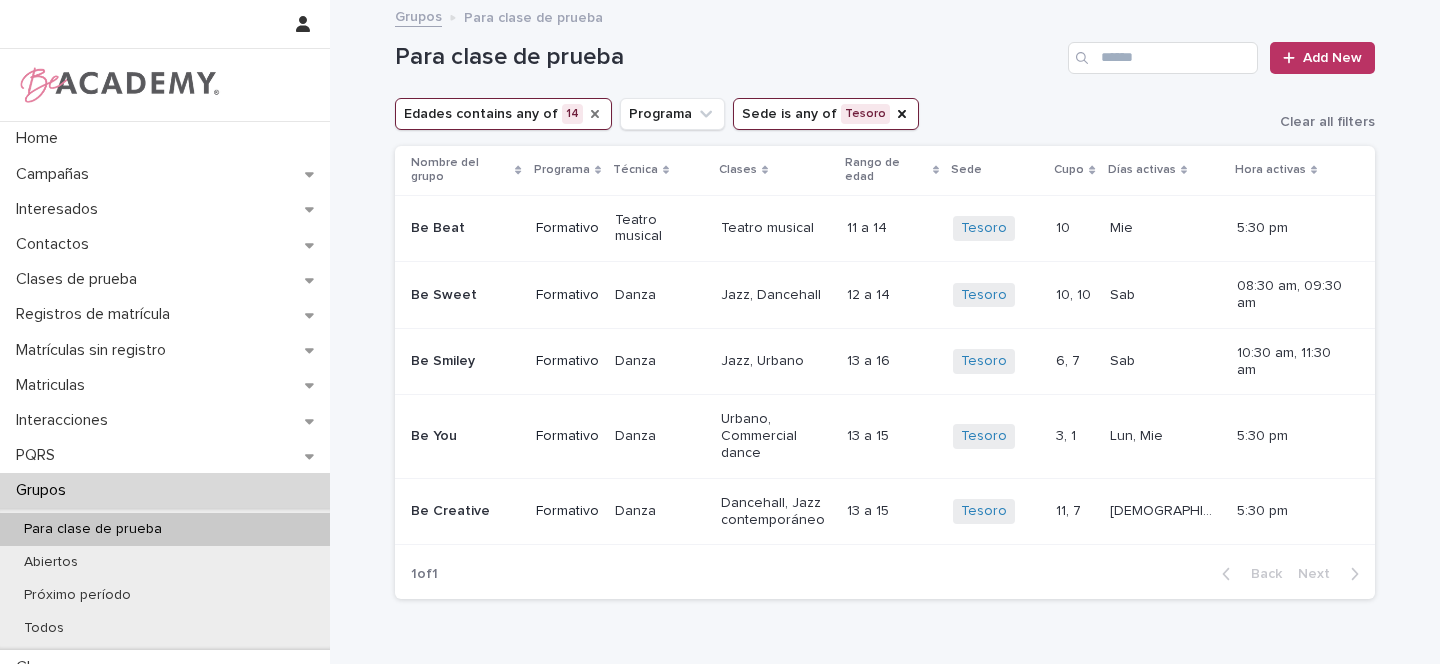 click 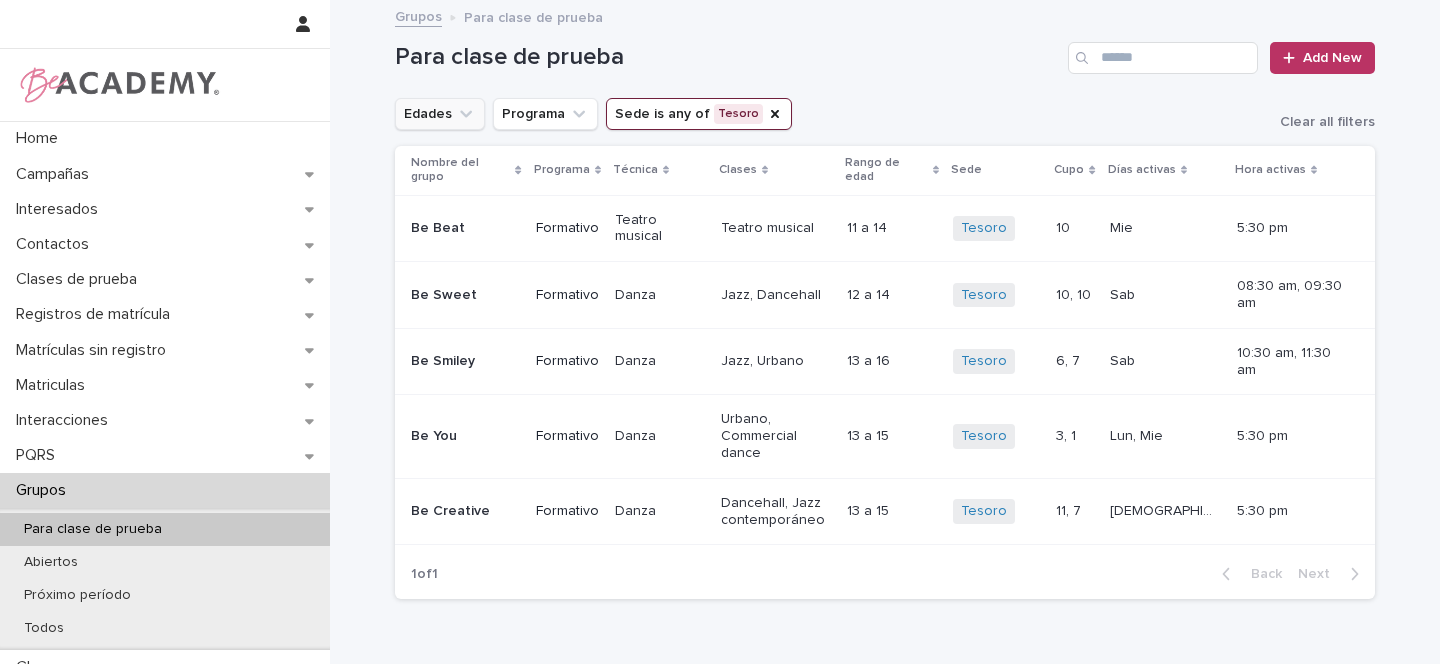 click 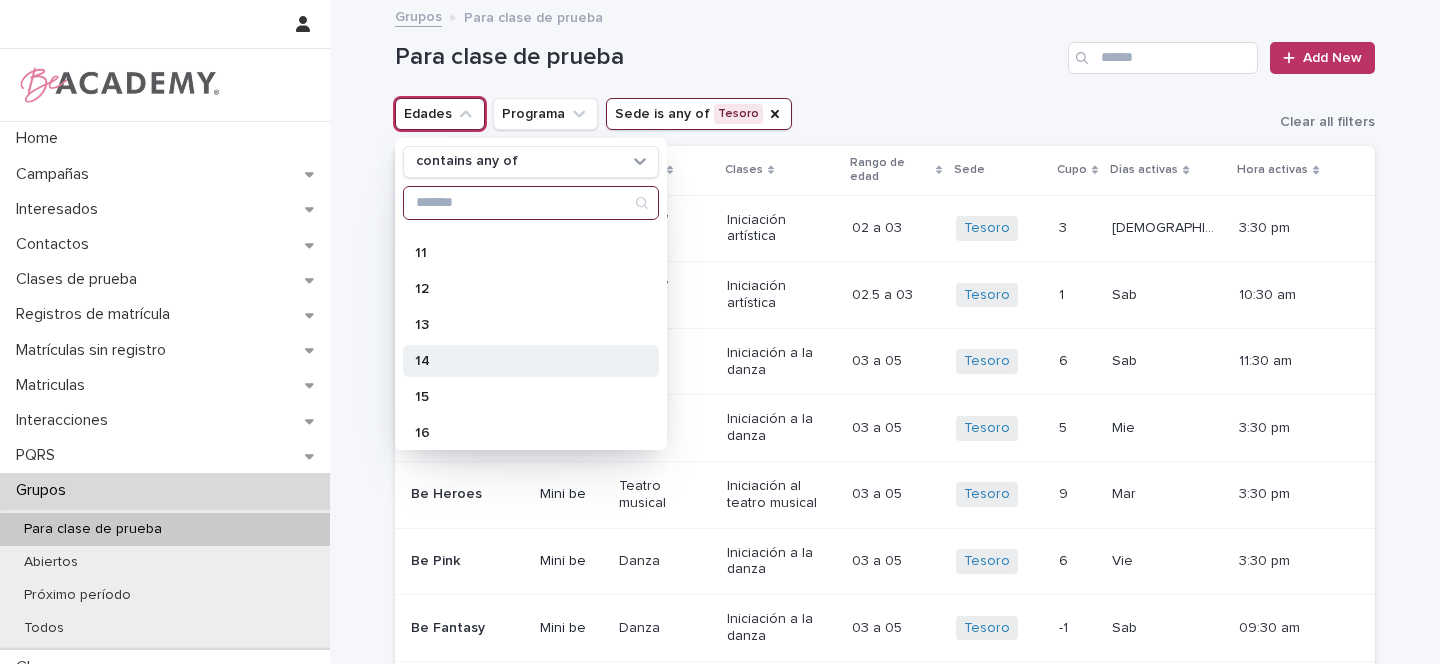 scroll, scrollTop: 435, scrollLeft: 0, axis: vertical 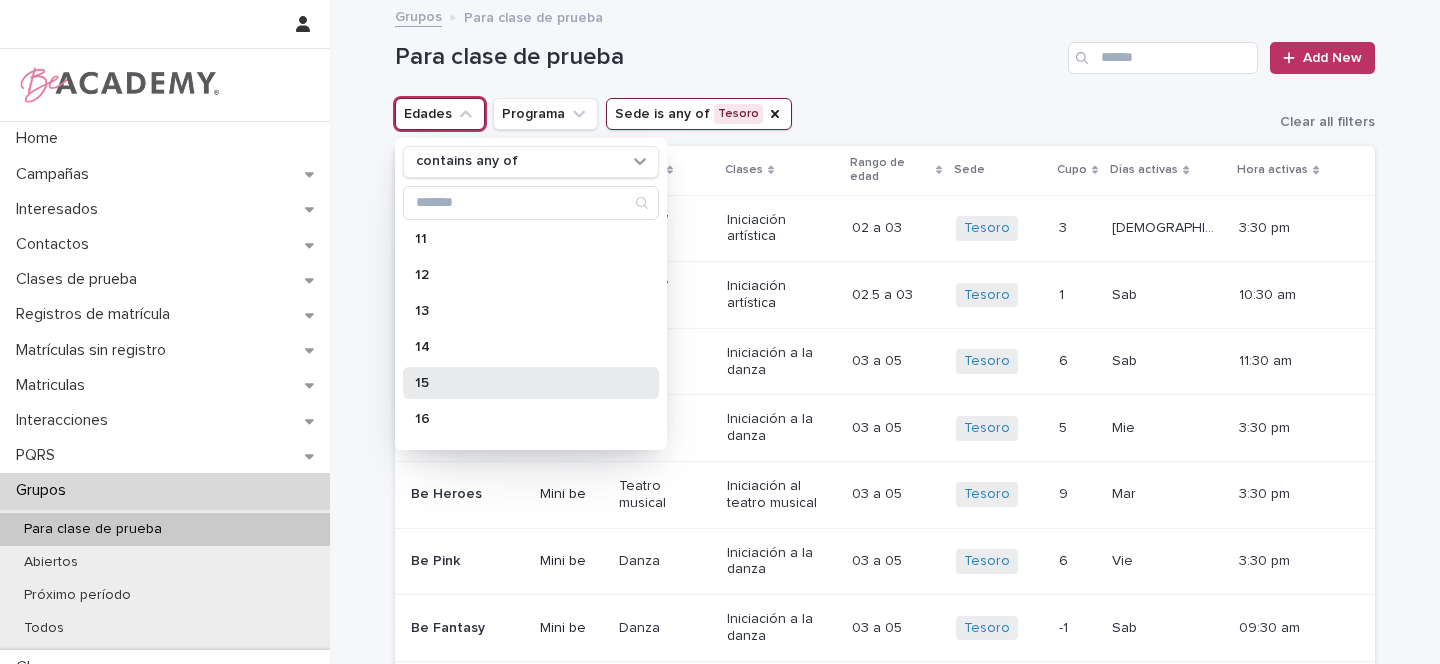 click on "15" at bounding box center [521, 383] 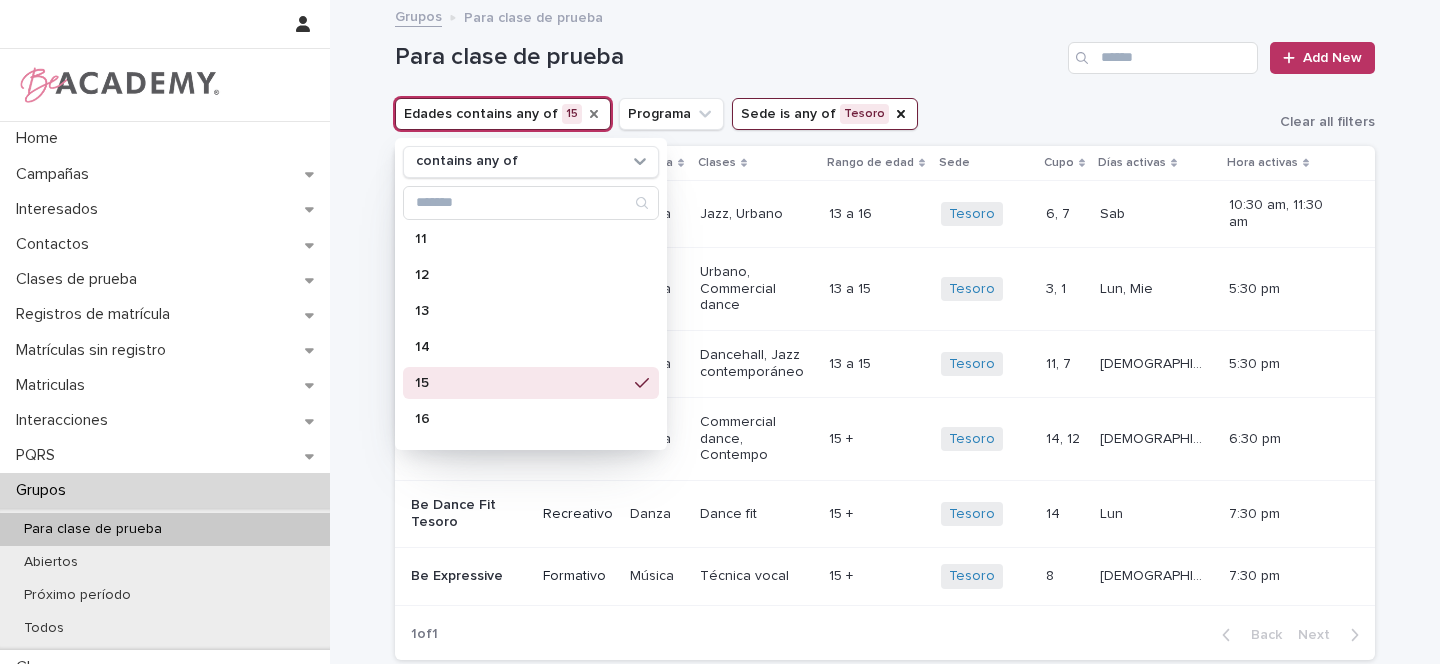 click 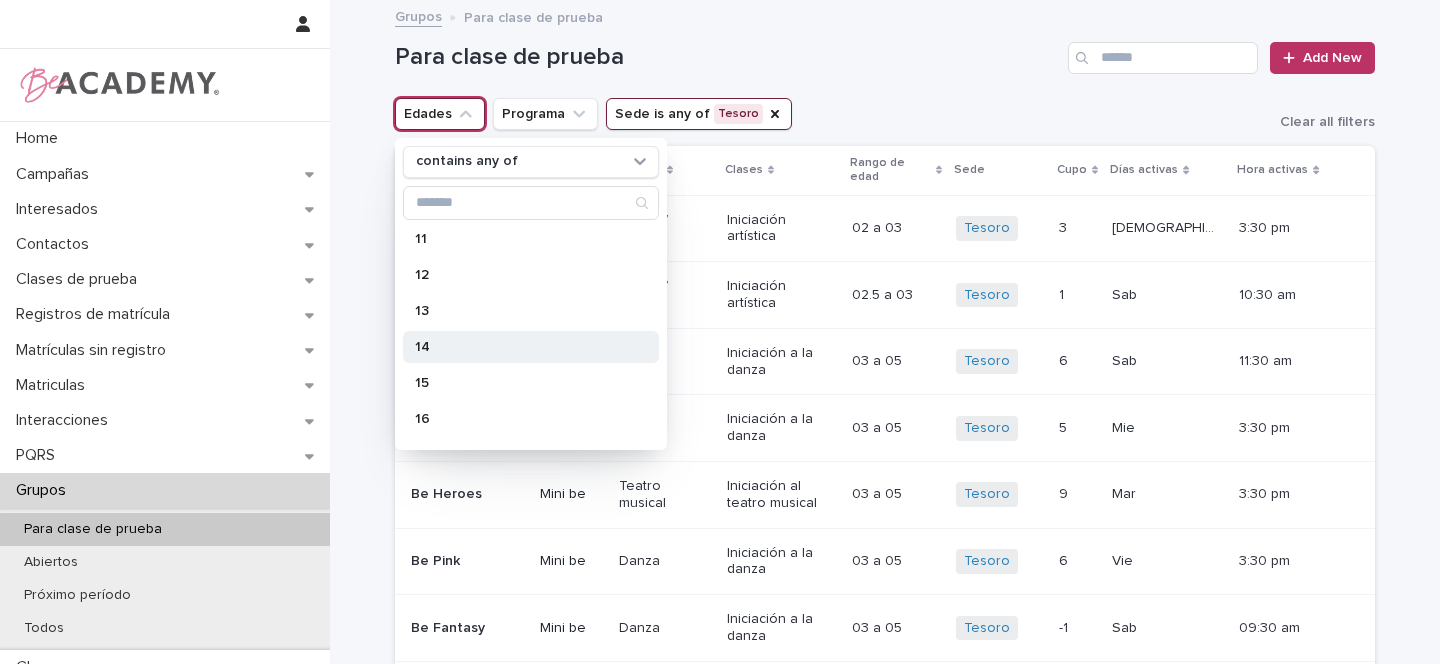 click on "14" at bounding box center [521, 347] 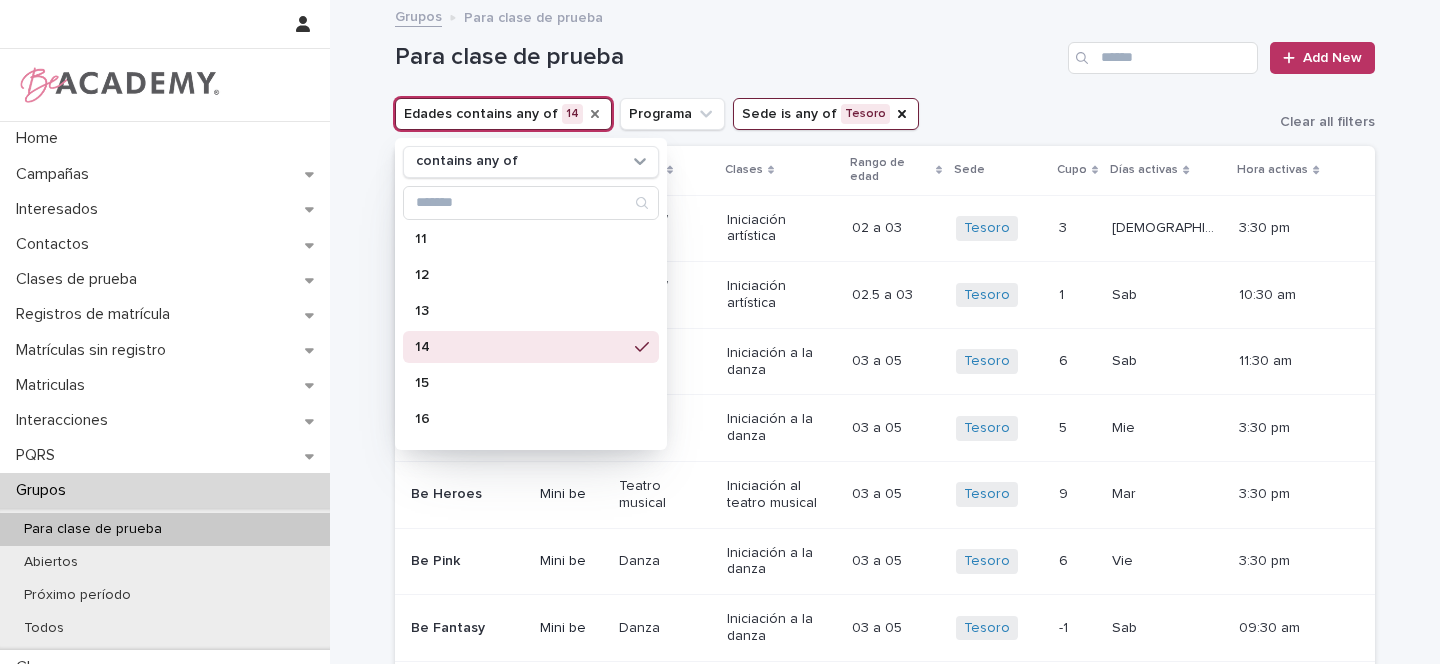 click on "Para clase de prueba Add New" at bounding box center (885, 50) 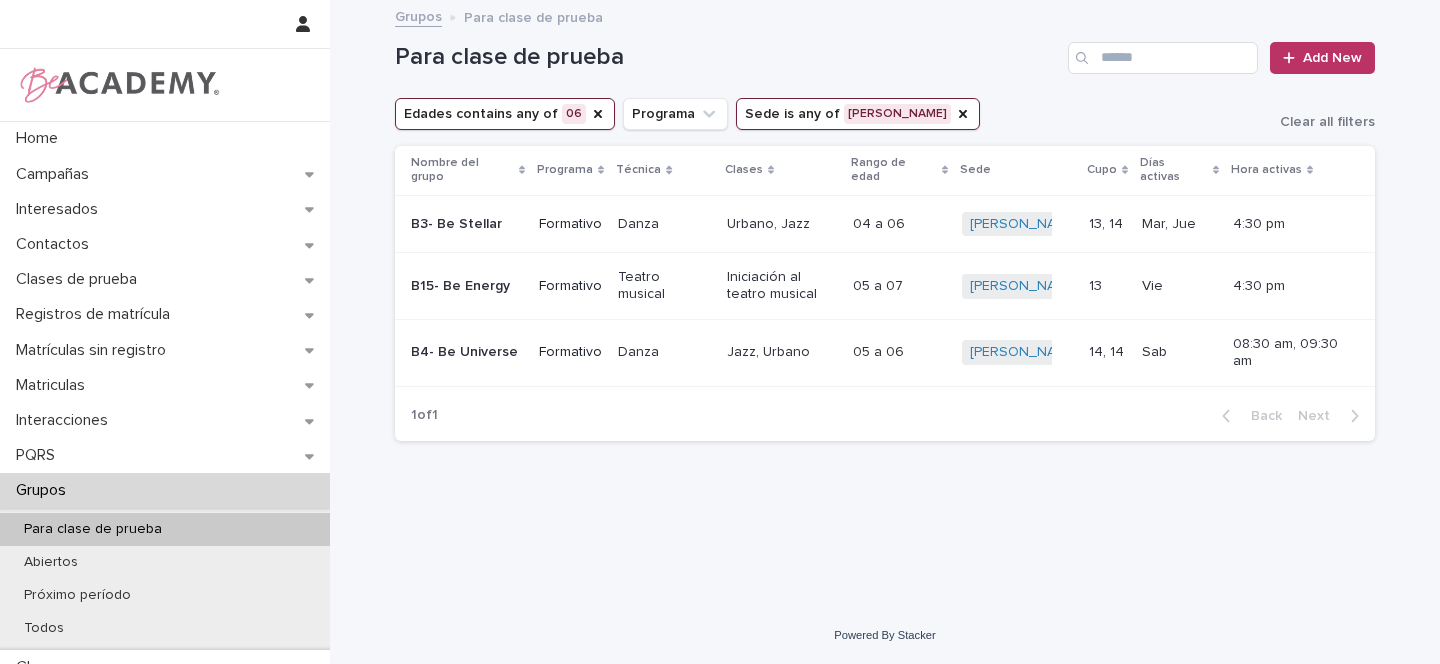 click on "Contactos" at bounding box center (165, 244) 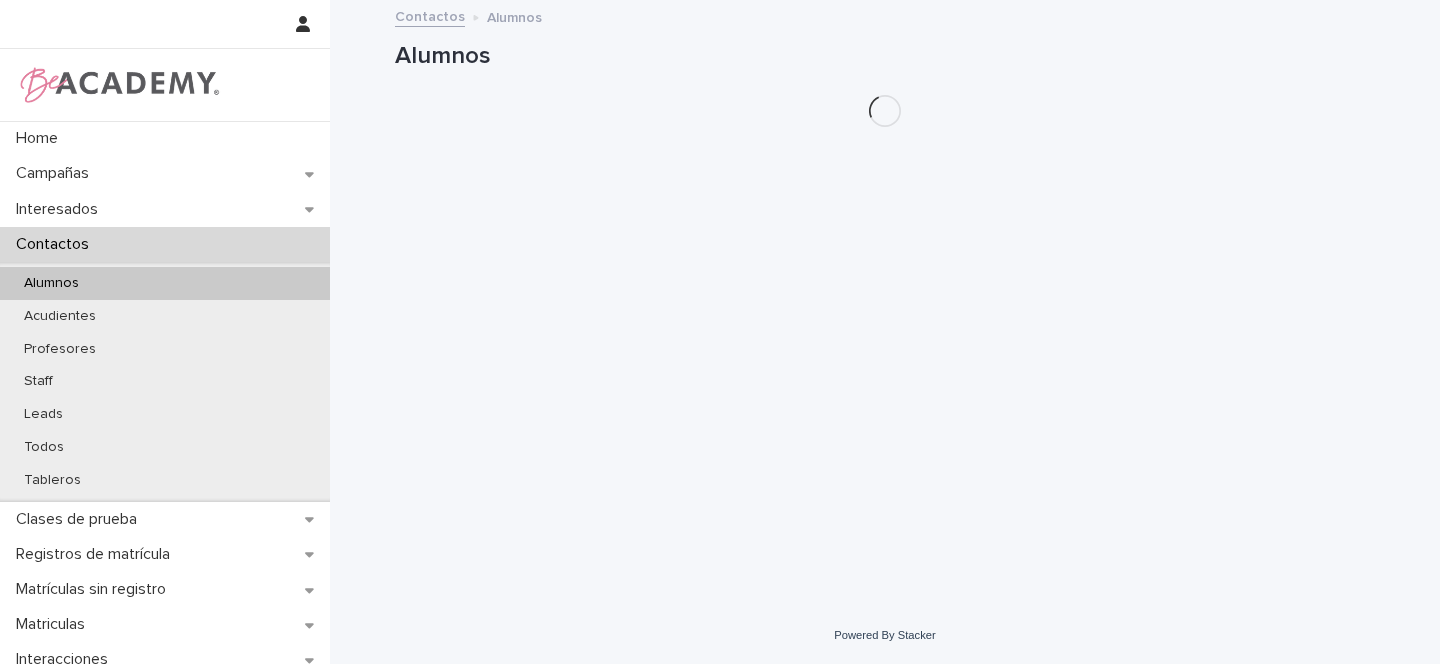 click on "Alumnos" at bounding box center (165, 283) 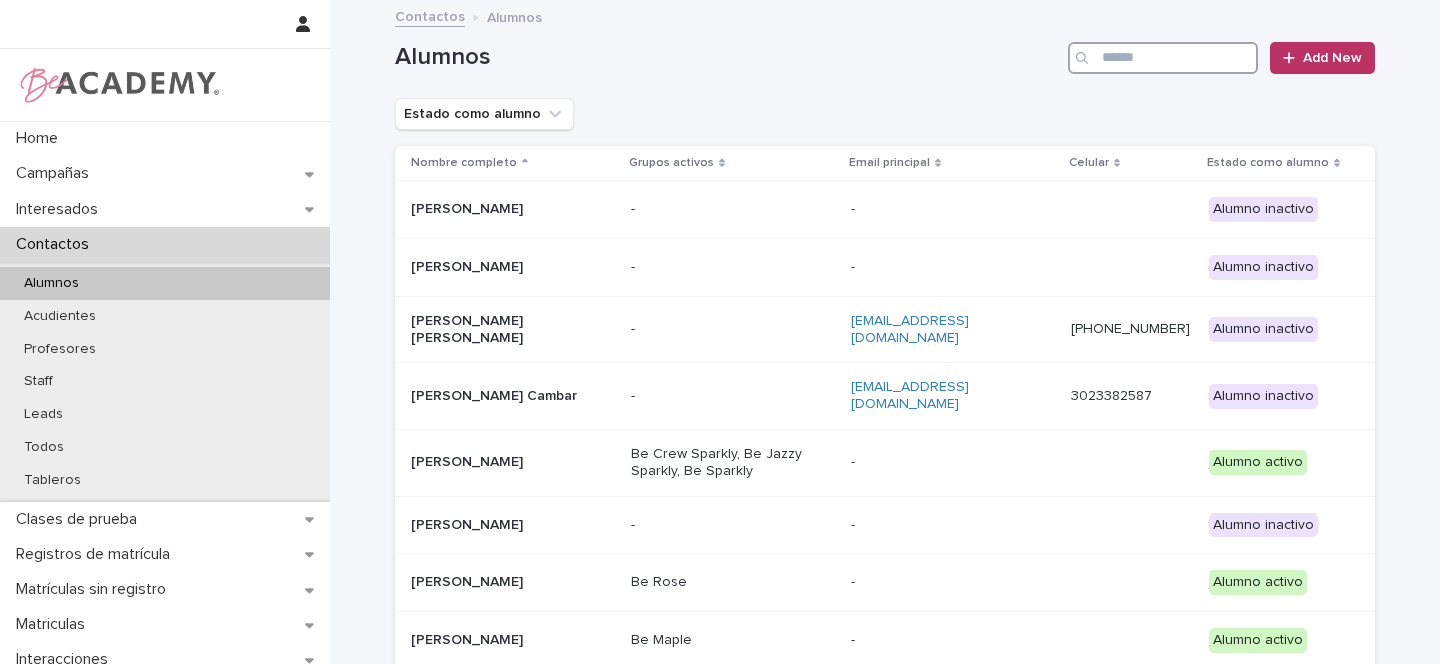 click at bounding box center (1163, 58) 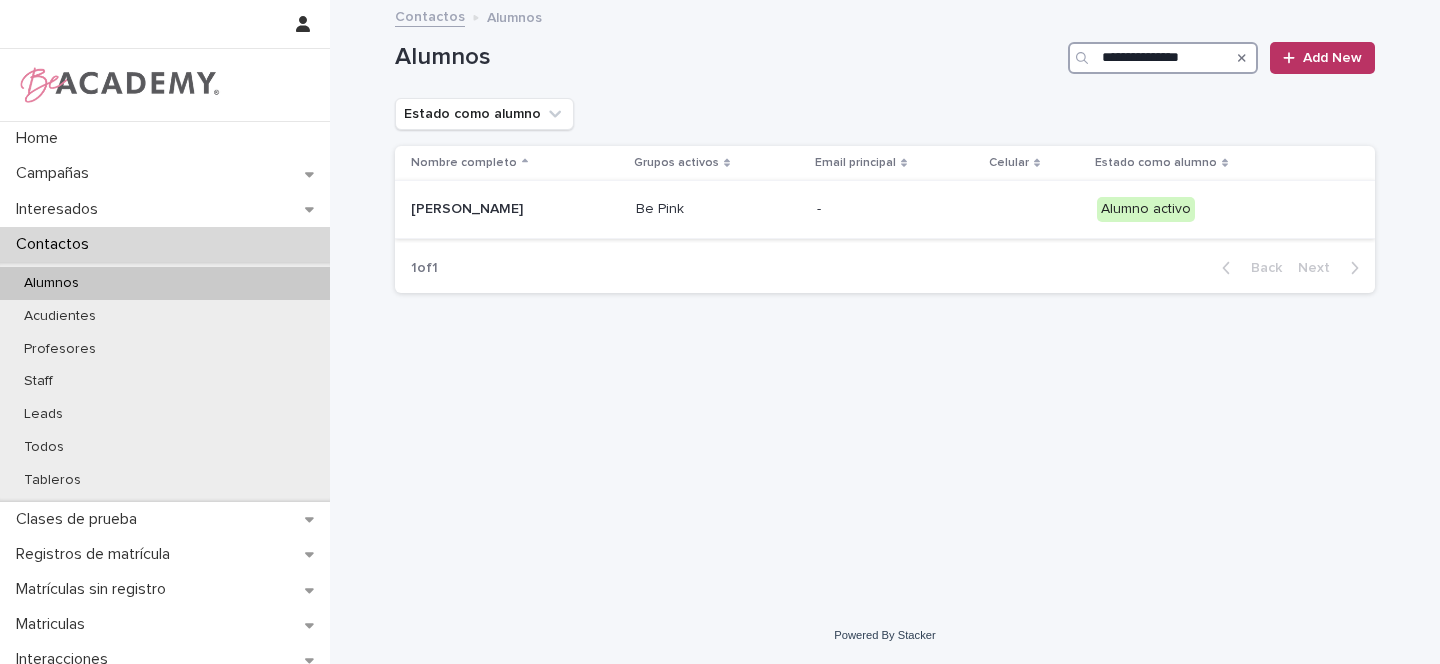 type on "**********" 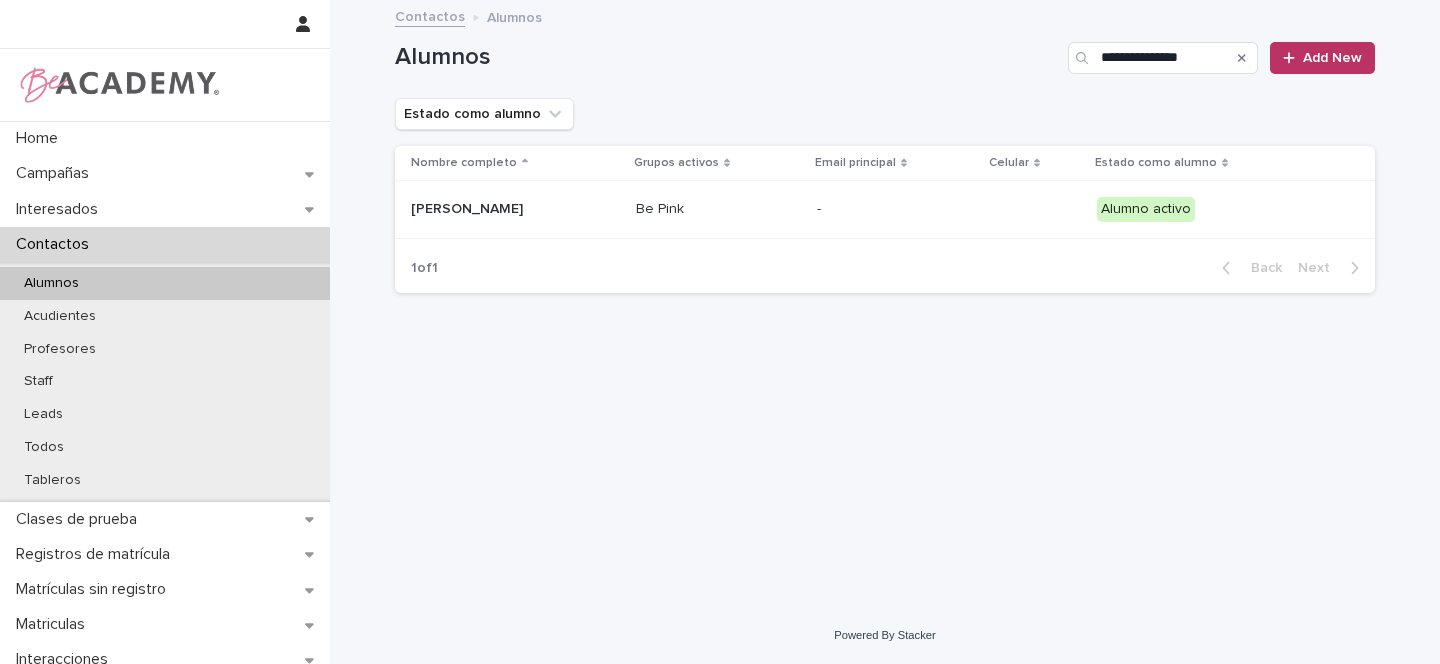 click on "Valeria Giraldo Sternkopf" at bounding box center [511, 209] 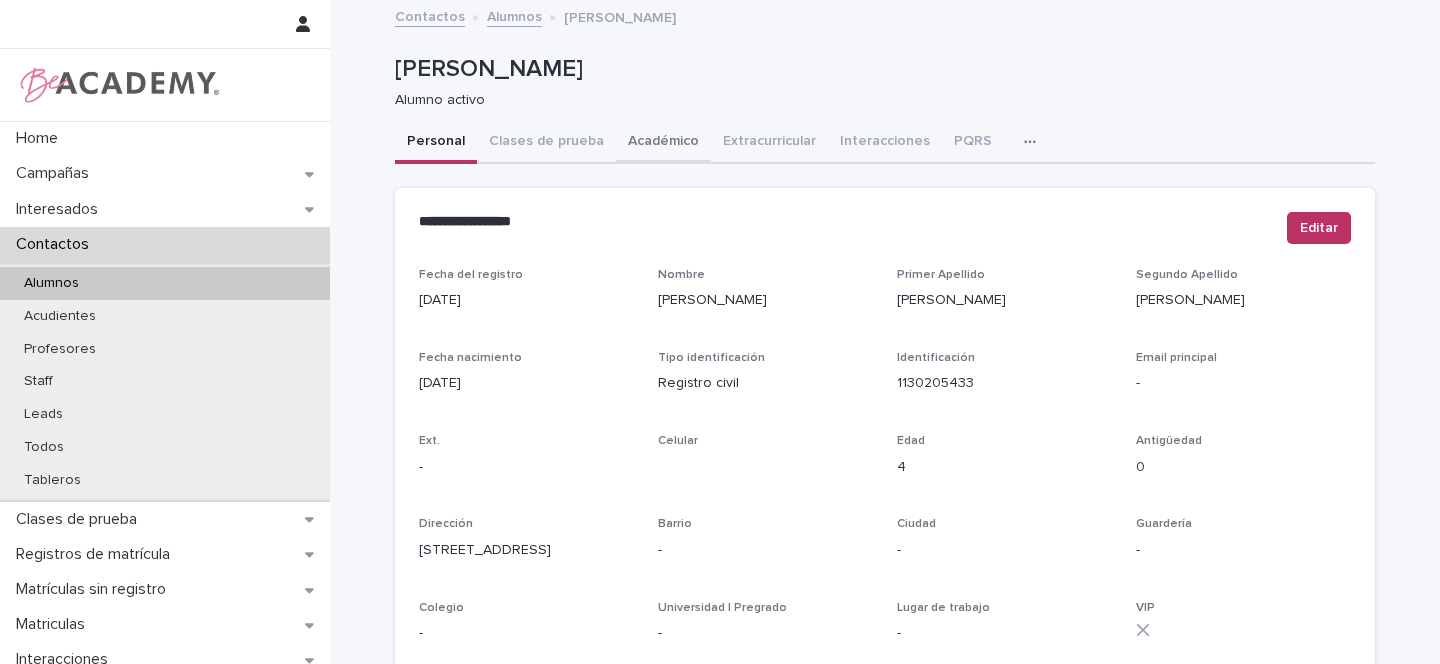 click on "Académico" at bounding box center [663, 143] 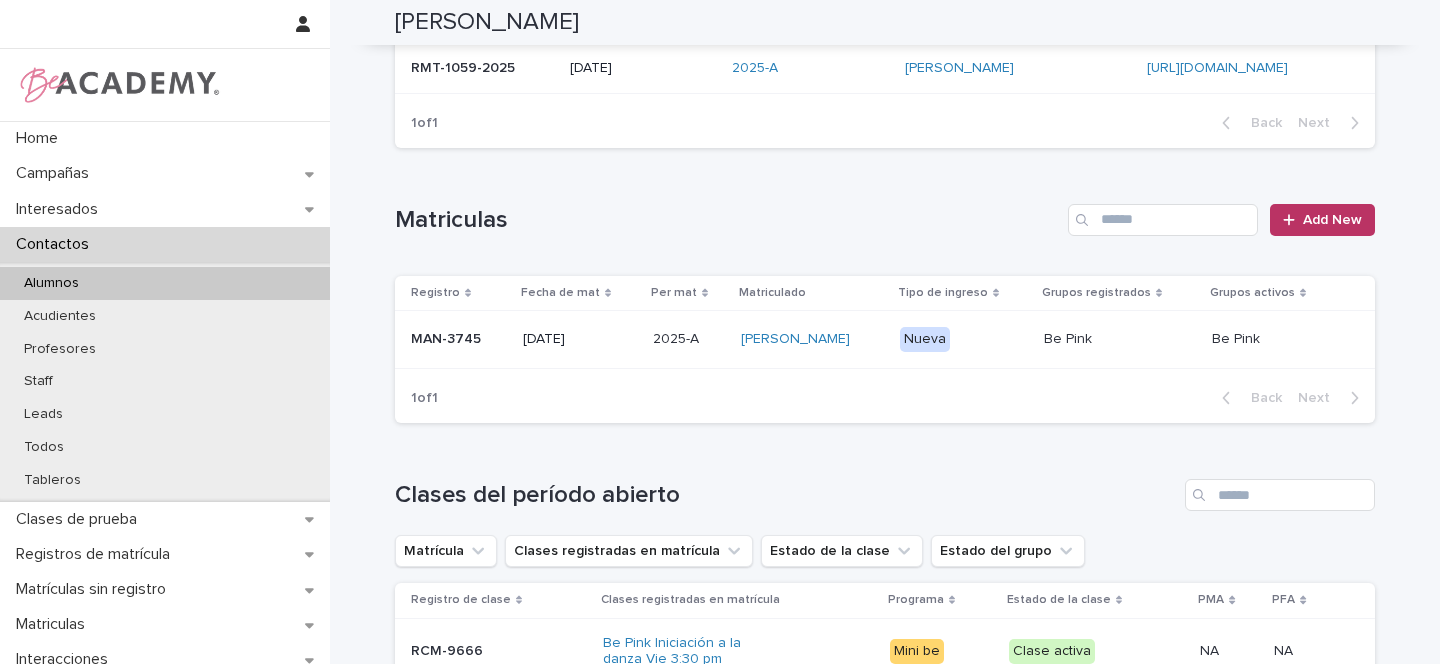 scroll, scrollTop: 165, scrollLeft: 0, axis: vertical 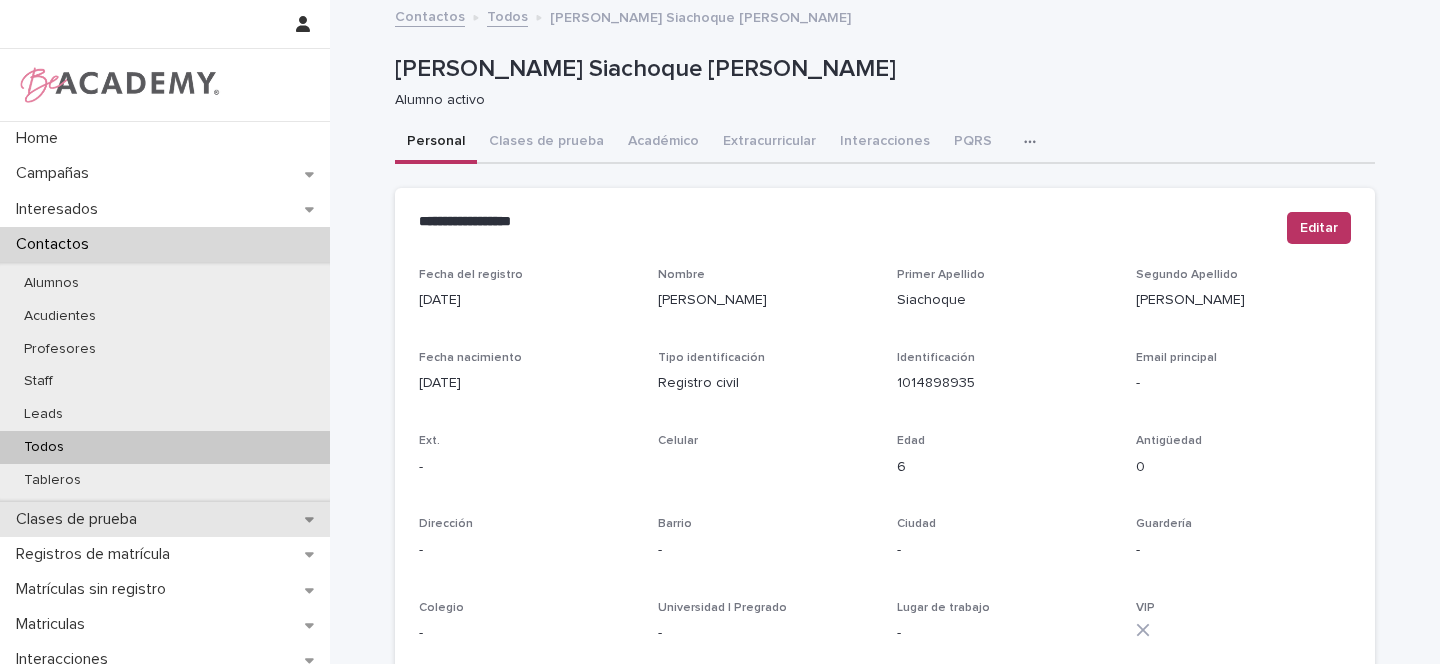 click 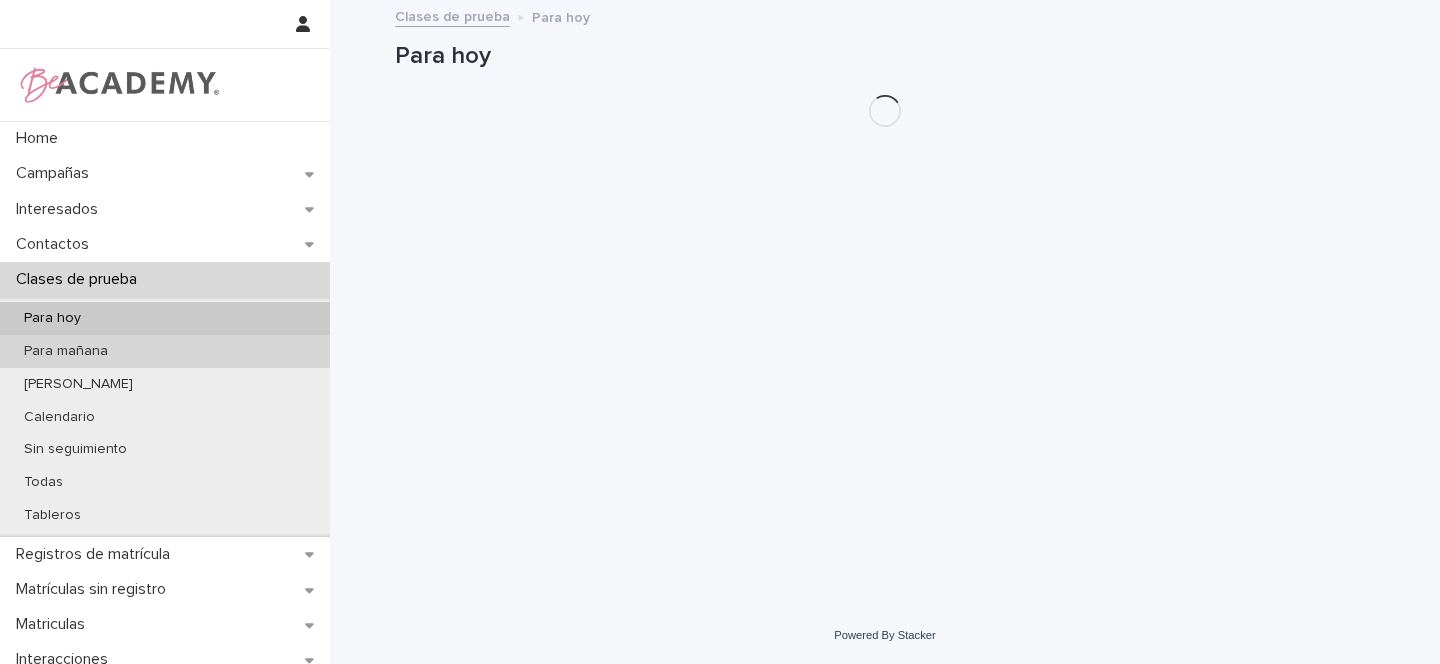click on "Para mañana" at bounding box center [66, 351] 